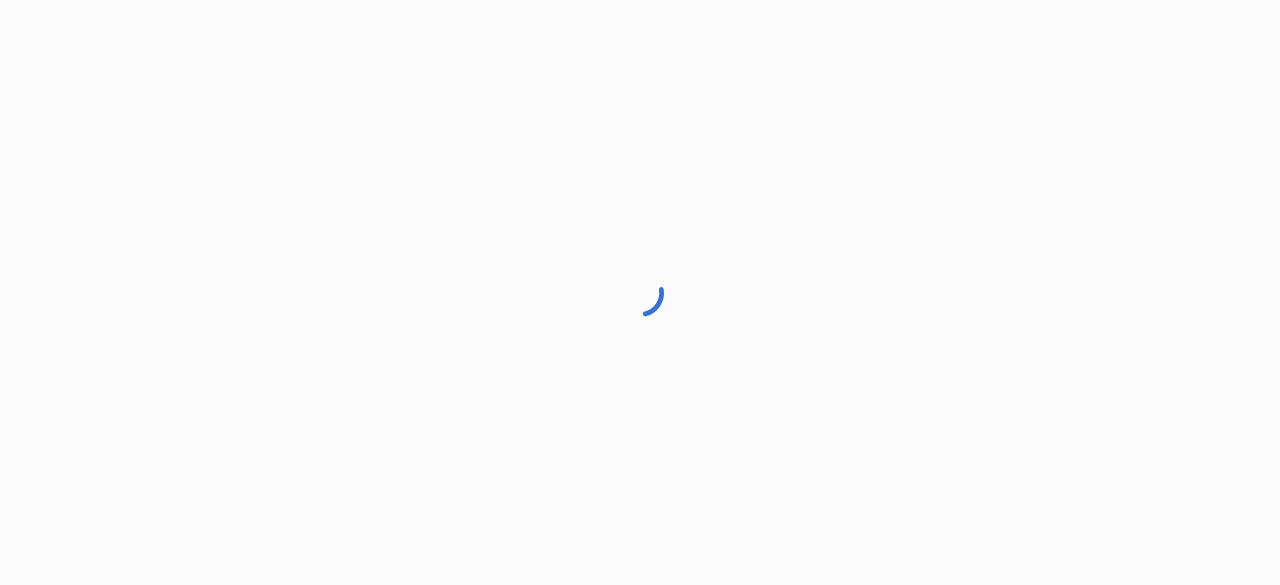 scroll, scrollTop: 0, scrollLeft: 0, axis: both 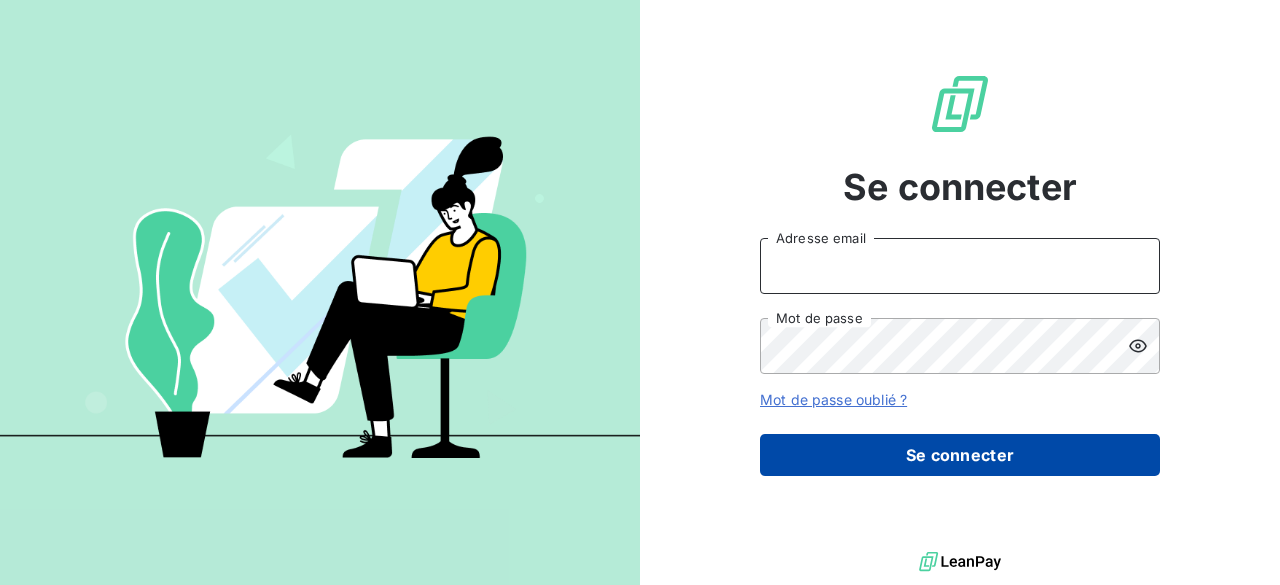 type on "[EMAIL]" 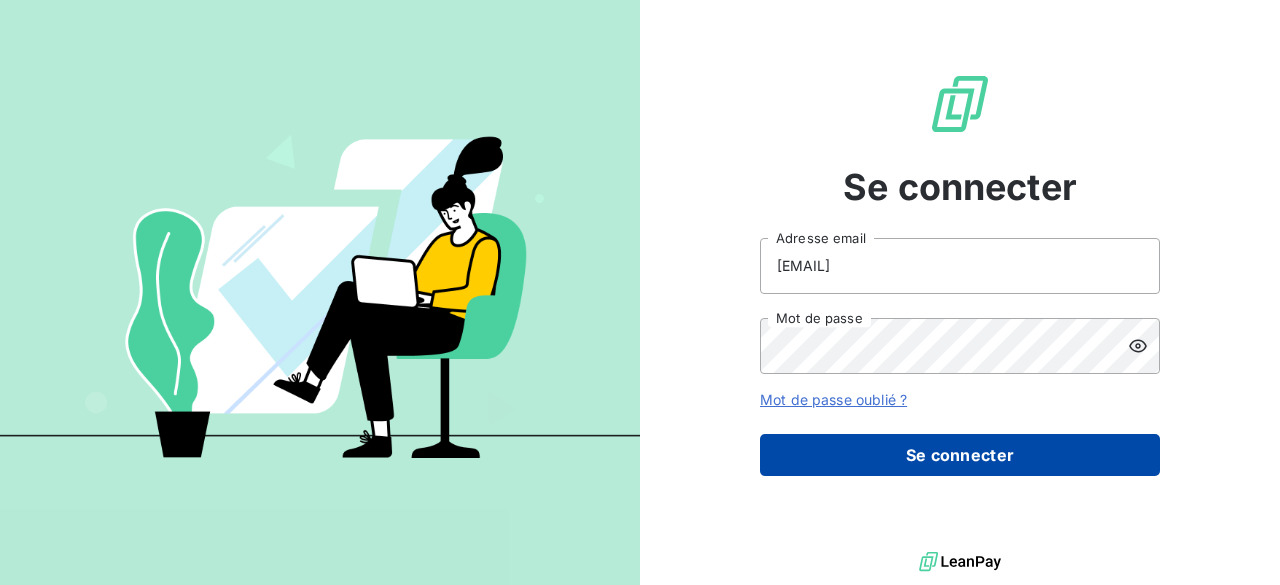 click on "Se connecter" at bounding box center (960, 455) 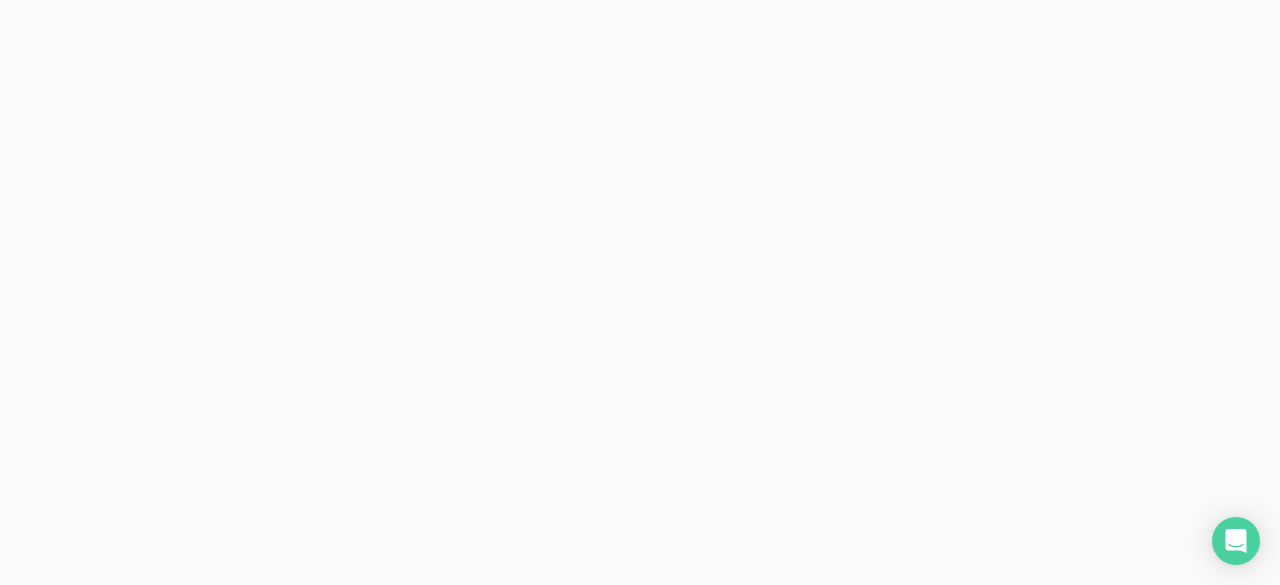 scroll, scrollTop: 0, scrollLeft: 0, axis: both 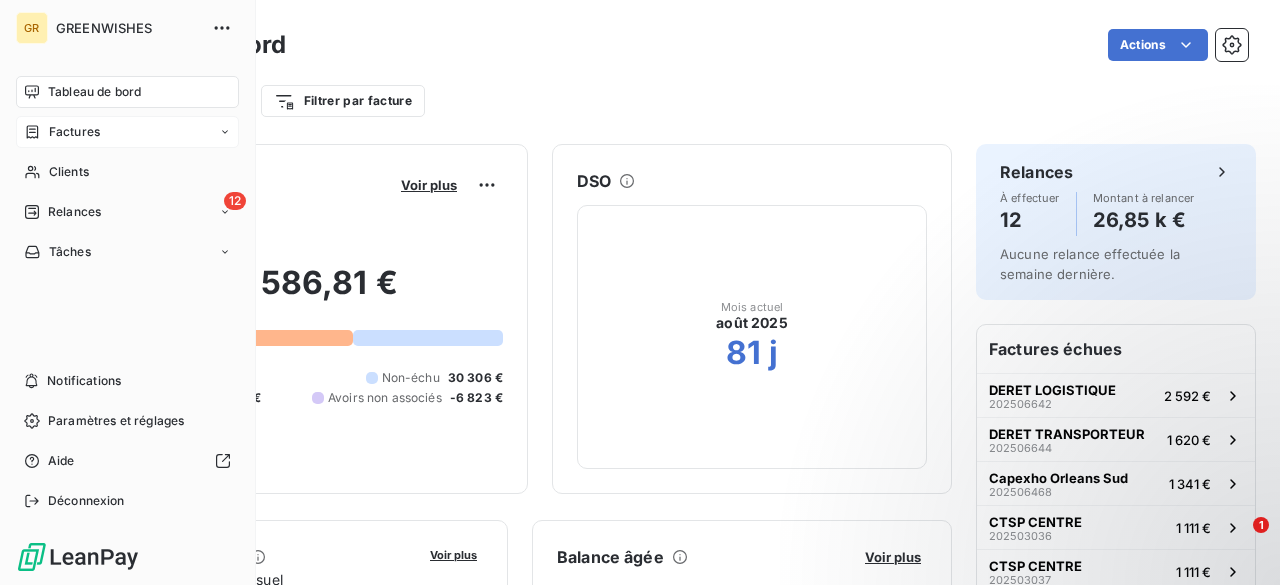 click on "Factures" at bounding box center [74, 132] 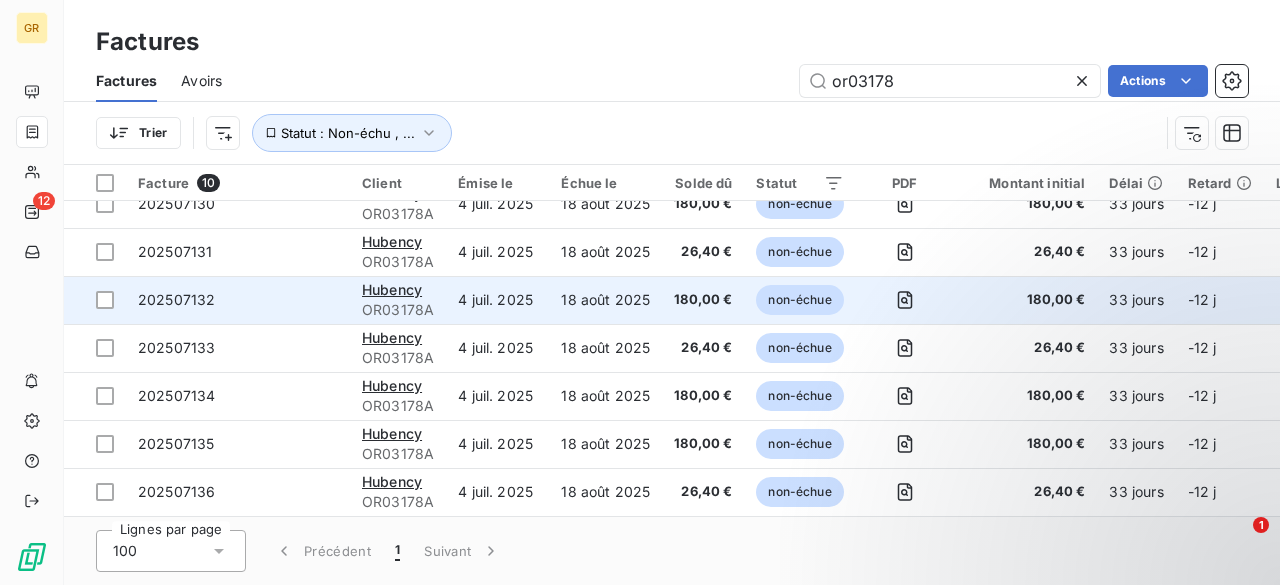 scroll, scrollTop: 0, scrollLeft: 0, axis: both 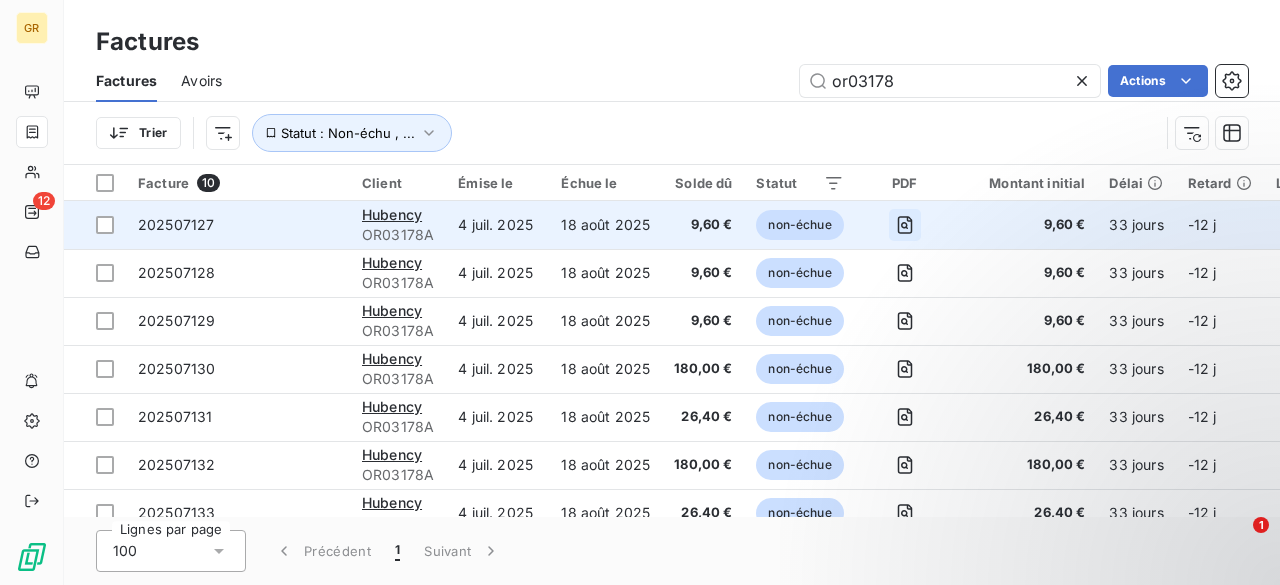 click 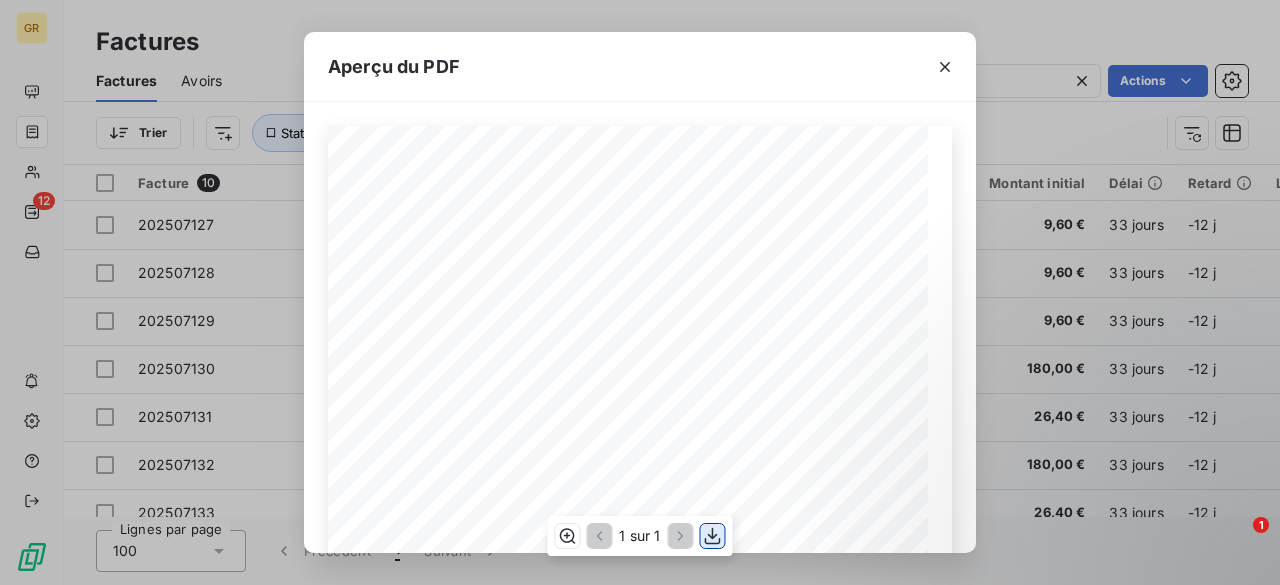 click 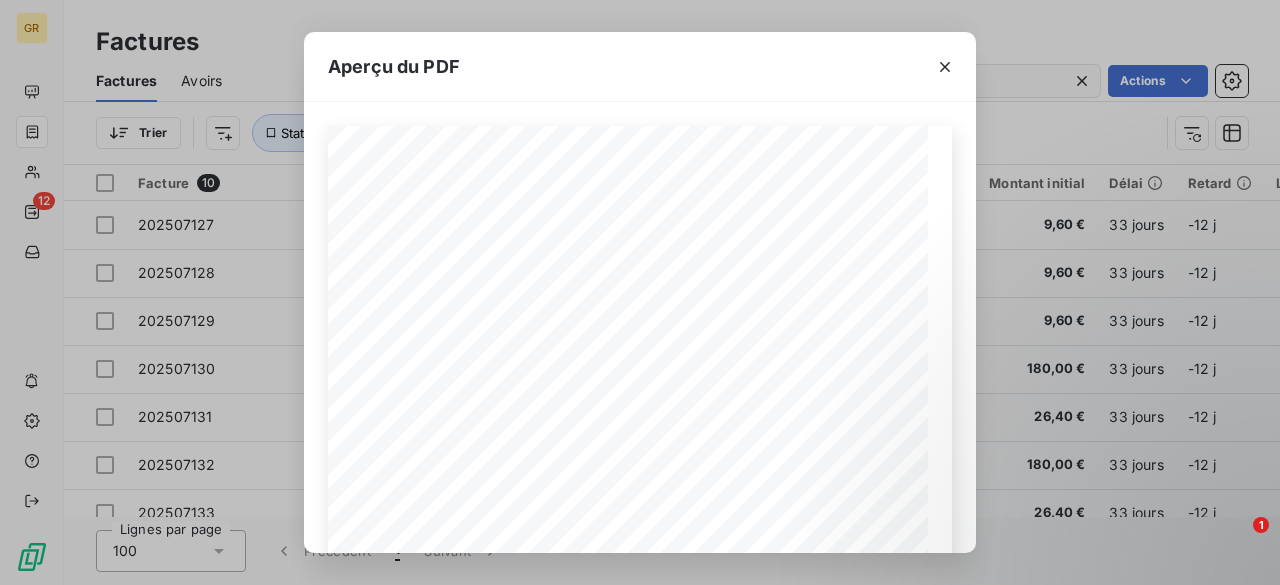 click 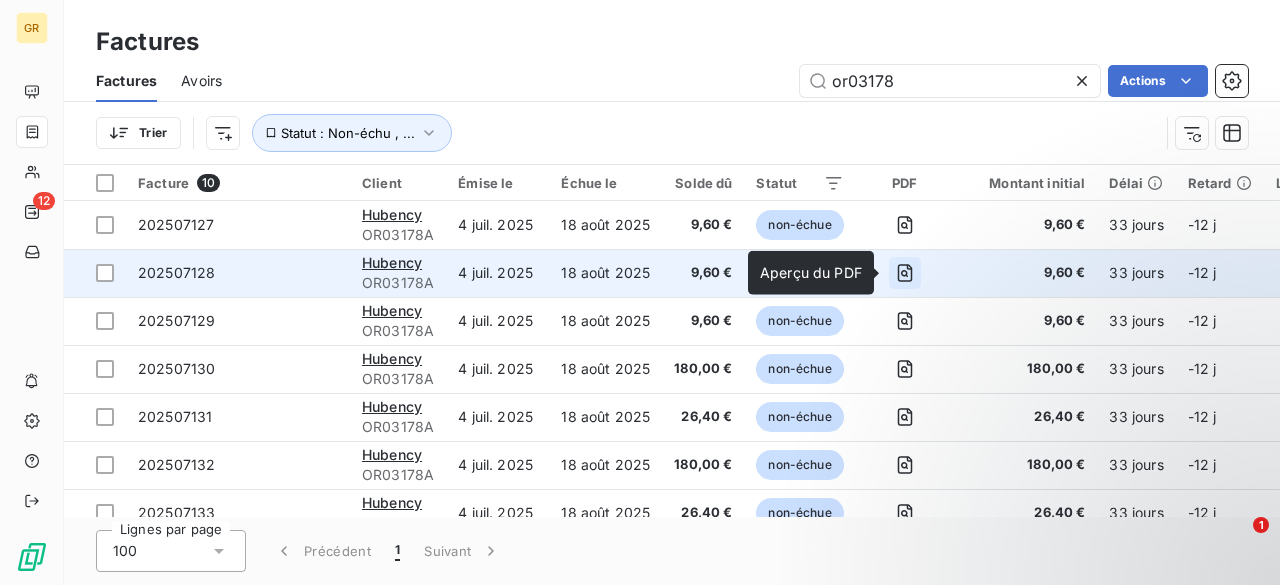 click 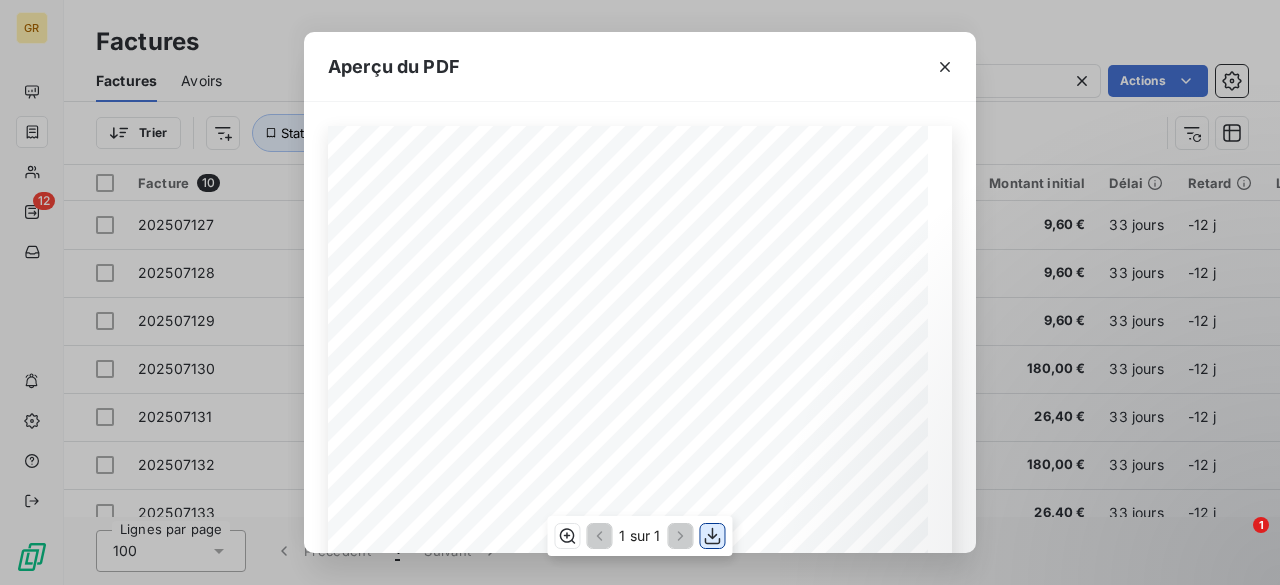 click 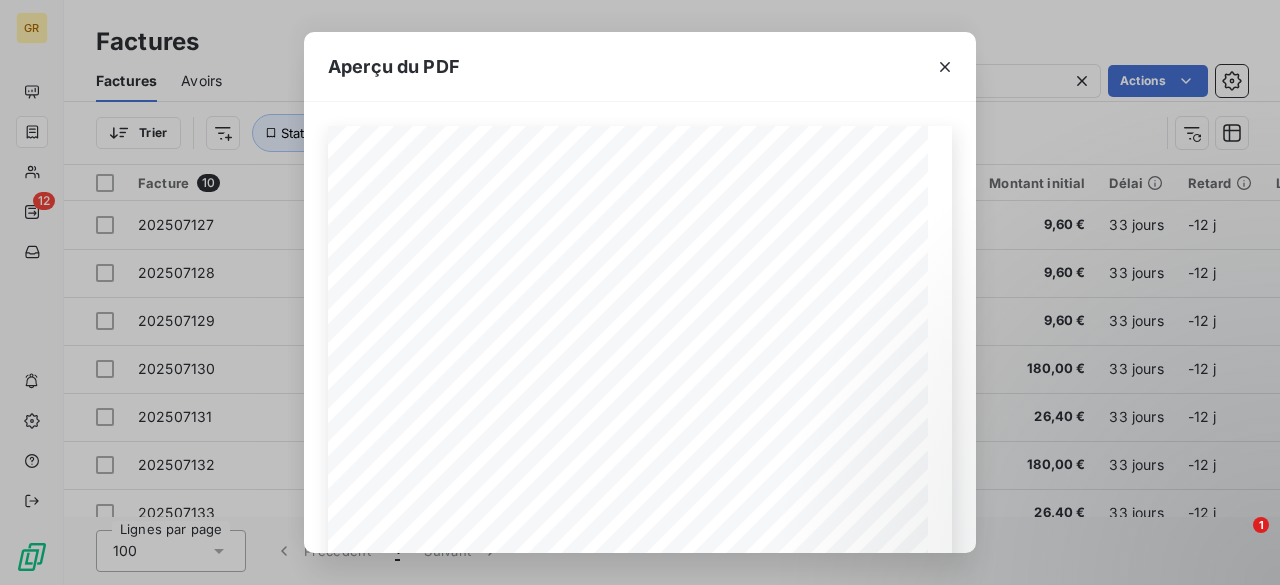 click on "Aperçu du PDF Référence interne Numéro de Date de   Numéro de commande   Référence externe [POSTAL_CODE] [CITY] [STREET_NAME] Client livré : Société :   INTERSPORT [CITY] [DATE]   [ORDER_NUMBER]   [INTERNAL_REF]   [EXTERNAL_REF] Hubency [NUMBER] [STREET] [POSTAL_CODE] [CITY] Facture A communiquer par retour N° de TVA : Greenwishes [NUMBER] [STREET] [POSTAL_CODE] [CITY] [EMAIL] Référence   Qté   P.U. HT Désignation   Montant HT Détail de   Abonnement pour la période du   au [DATE]   [DATE] [QUANTITY]   [PRODUCT_CODE]   Location Bac 240L Valorisable   [PRICE] [PRICE] Tout retard de règlement donnera lieu de plein droit et sans qu'aucune mise en demeure ne soit nécessaire au paiement de pénalités de retard sur la base du taux de la BCE majoré de 10 (dix) points et au paiement d'une indemnité pour frais de recouvrement d'un montant de 40 € Total HT Total TTC Acompte Conditions de paiement : le [DATE] Page   1 TVA   20% TVA acquitée sur les encaissements" at bounding box center (640, 292) 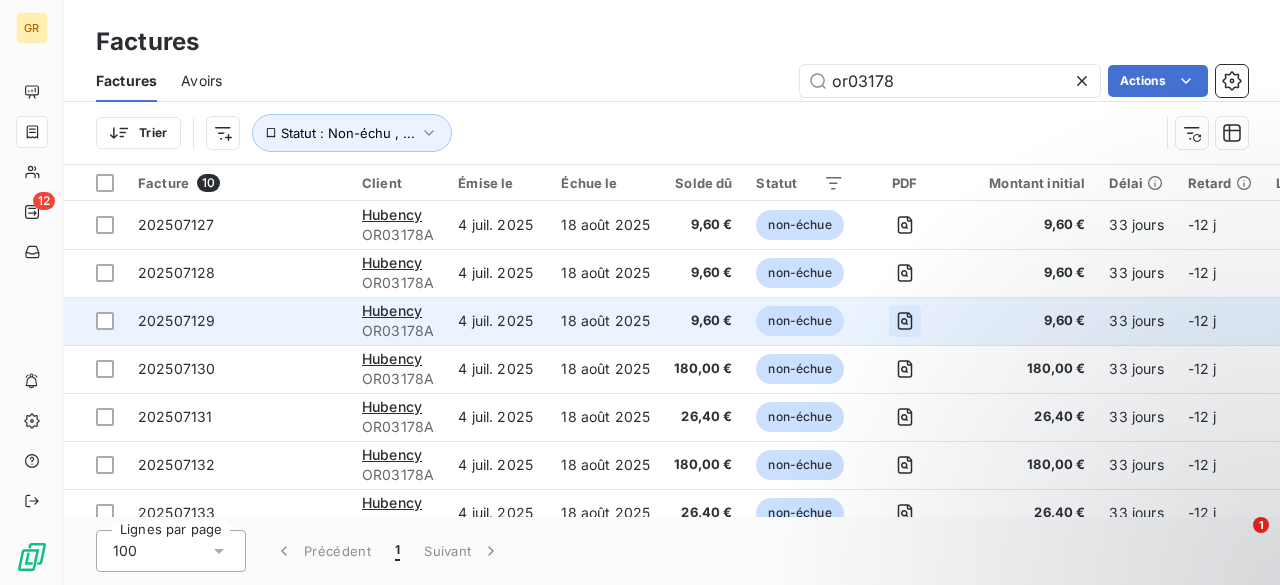 click 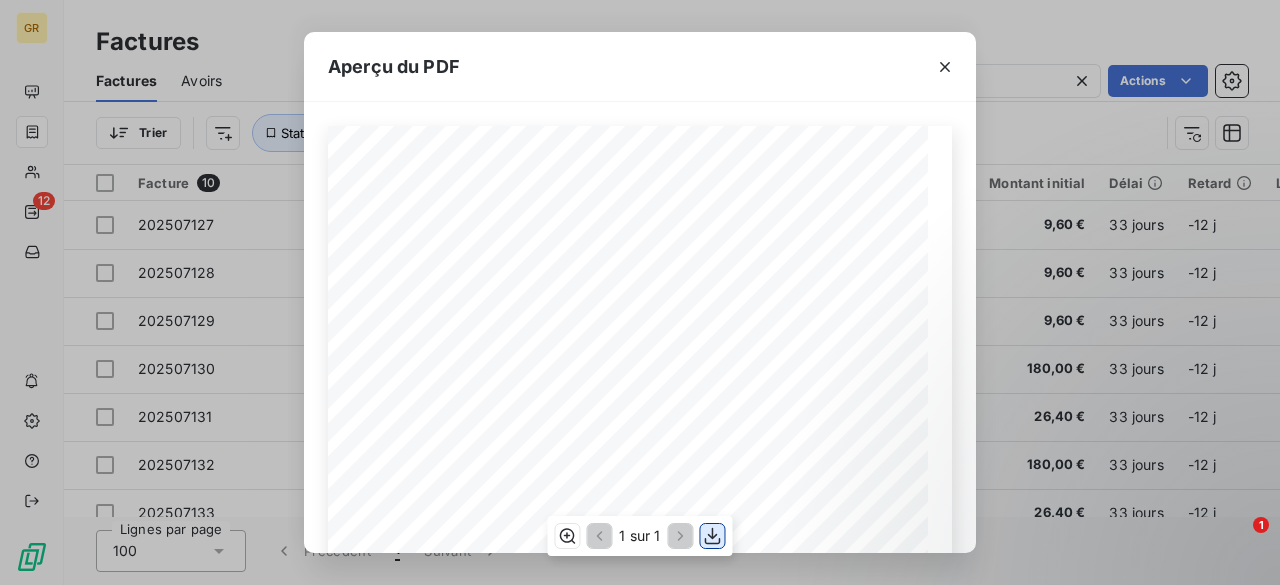 click 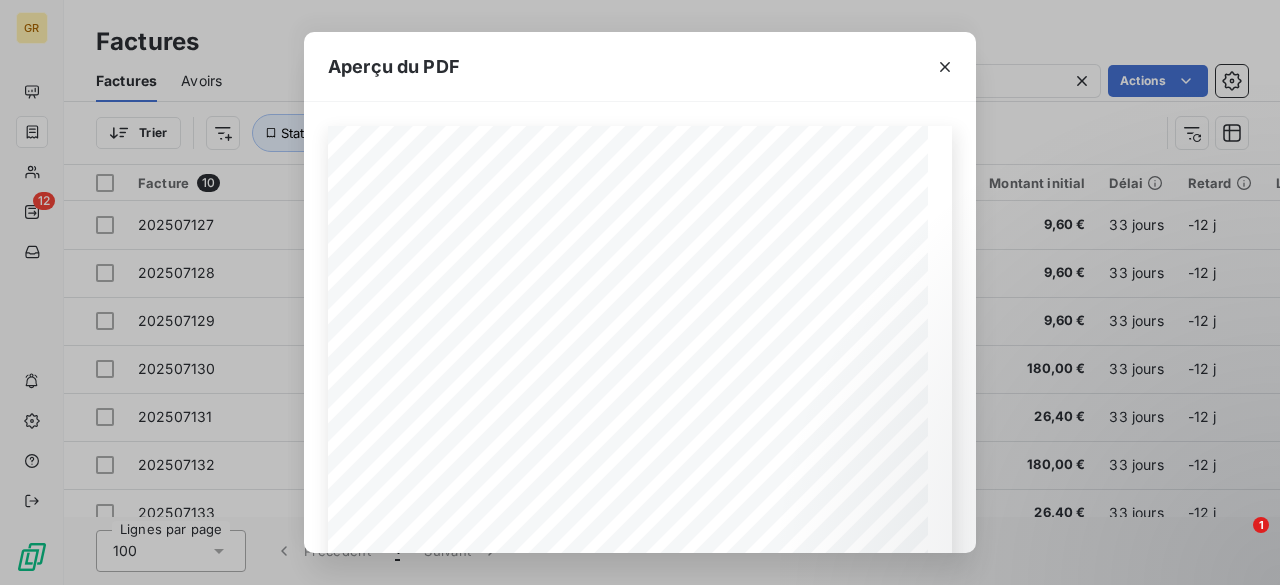 click on "Aperçu du PDF Référence interne Numéro de Date de   Numéro de commande   Référence externe [POSTAL_CODE] [CITY] [STREET_NAME] Client livré : Société :   INTERSPORT [CITY] [DATE]   [ORDER_NUMBER]   [INTERNAL_REF]   [EXTERNAL_REF] Hubency [NUMBER] [STREET] [POSTAL_CODE] [CITY] Facture A communiquer par retour N° de TVA : Greenwishes [NUMBER] [STREET] [POSTAL_CODE] [CITY] [EMAIL] Référence   Qté   P.U. HT Désignation   Montant HT Détail de   Abonnement pour la période du   au [DATE]   [DATE] [QUANTITY]   [PRODUCT_CODE]   Location Bac 240L Valorisable   [PRICE] [PRICE] Tout retard de règlement donnera lieu de plein droit et sans qu'aucune mise en demeure ne soit nécessaire au paiement de pénalités de retard sur la base du taux de la BCE majoré de 10 (dix) points et au paiement d'une indemnité pour frais de recouvrement d'un montant de 40 € Total HT Total TTC Acompte Conditions de paiement : le [DATE] Page   1 TVA   20% TVA acquitée sur les encaissements" at bounding box center (640, 292) 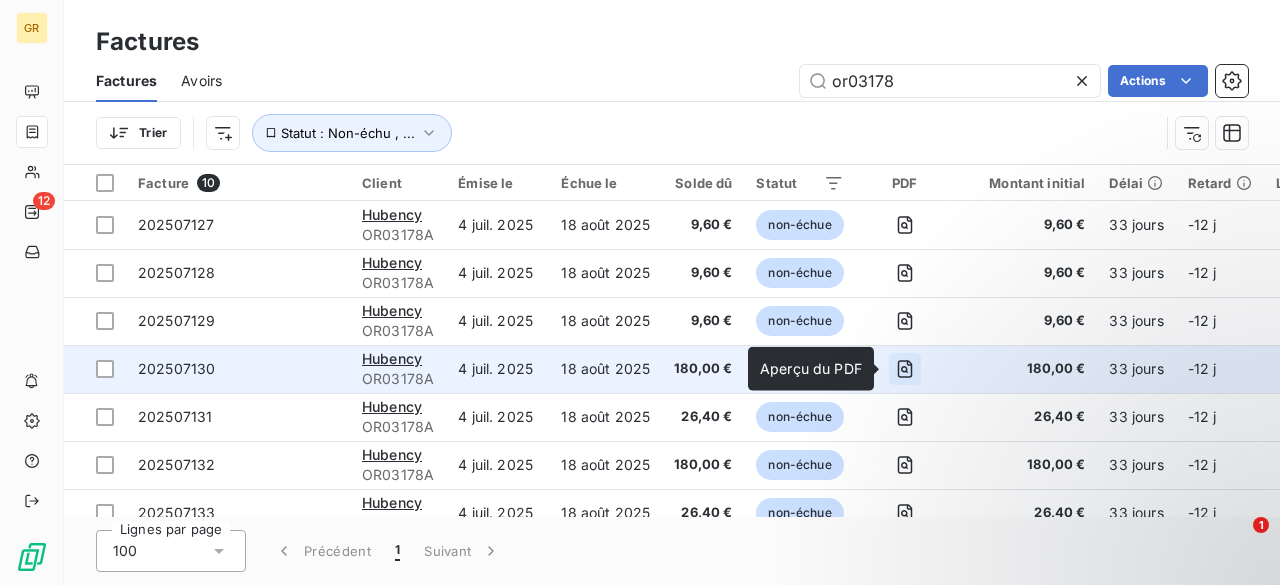 click 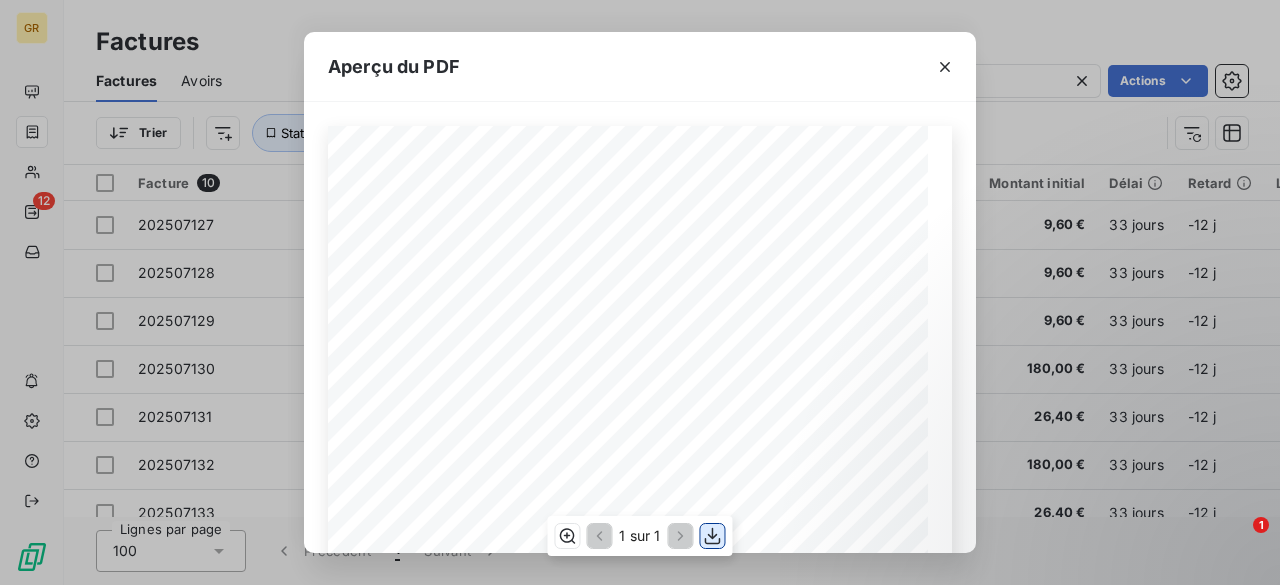 click 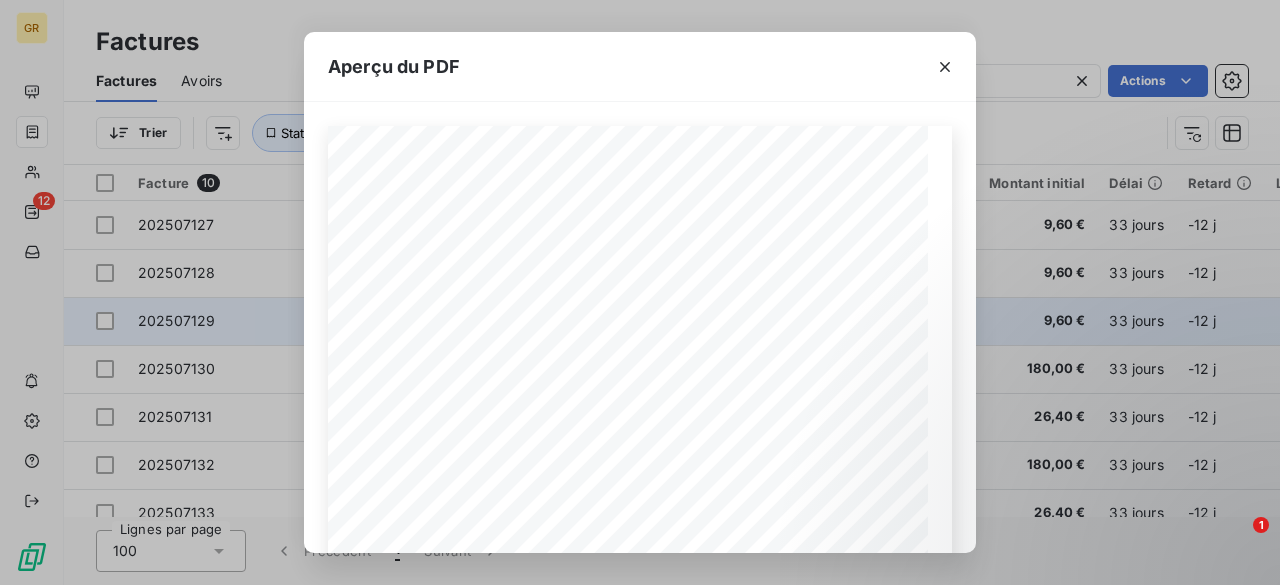 click on "Aperçu du PDF Référence interne Numéro de Date de   Numéro de commande   Référence externe [POSTAL_CODE] [CITY] [STREET_NAME] Client livré : Société :   INTERSPORT [CITY] [DATE]   [ORDER_NUMBER]   [INTERNAL_REF]   [EXTERNAL_REF] Hubency [NUMBER] [STREET] [POSTAL_CODE] [CITY] Facture A communiquer par retour N° de TVA : Greenwishes [NUMBER] [STREET] [POSTAL_CODE] [CITY] [EMAIL] Référence   Qté   P.U. HT Désignation   Montant HT Détail de   Abonnement pour la période du   au [DATE]   [DATE] [QUANTITY]   [PRODUCT_CODE]   Collecte Valorisable Roll   [PRICE] [PRICE] collecte le [DATE] Tout retard de règlement donnera lieu de plein droit et sans qu'aucune mise en demeure ne soit nécessaire au paiement de pénalités de retard sur la base du taux de la BCE majoré de 10 (dix) points et au paiement d'une indemnité pour frais de recouvrement d'un montant de 40 € Total HT Total TTC Acompte Conditions de paiement : le [DATE] Page   1 TVA   20%   Net à payer" at bounding box center [640, 292] 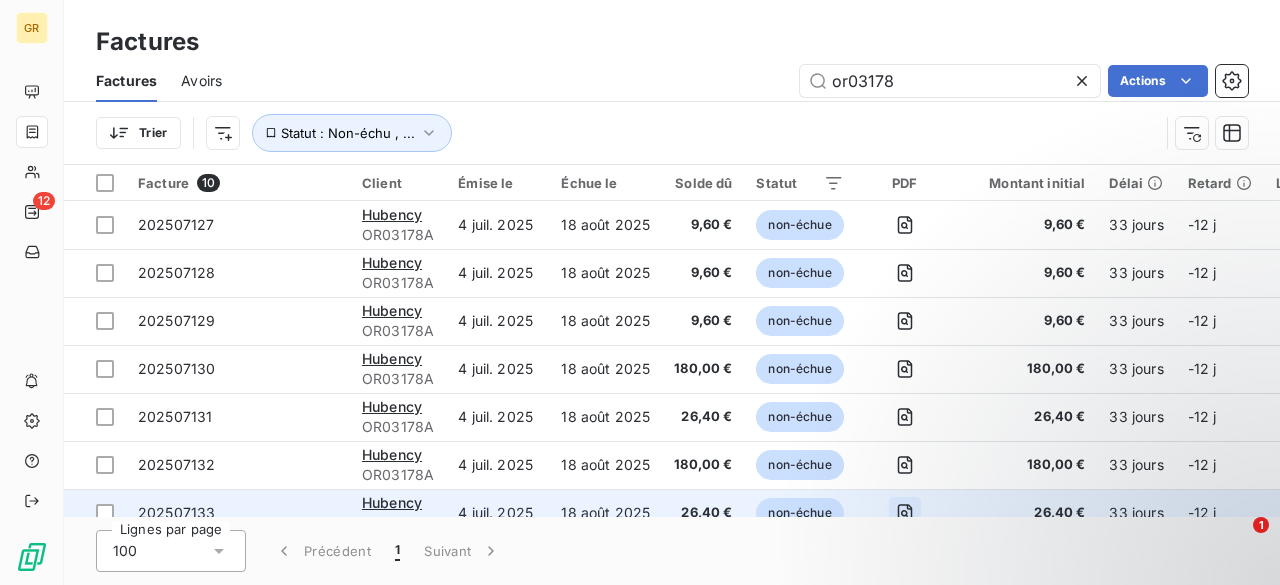 scroll, scrollTop: 100, scrollLeft: 0, axis: vertical 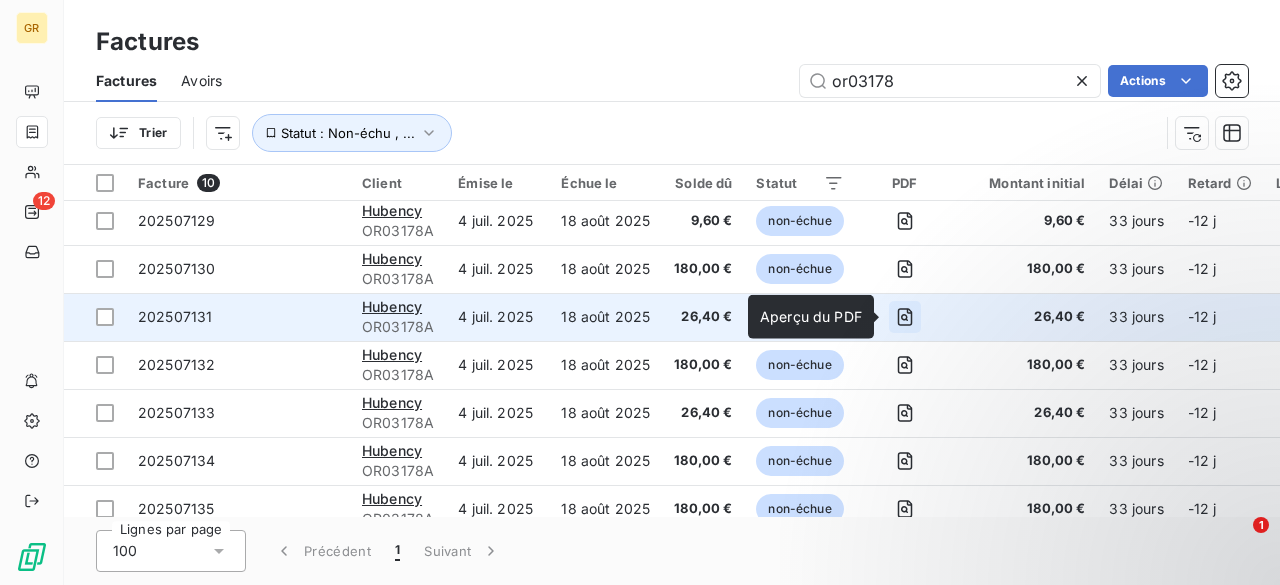 click at bounding box center [905, 317] 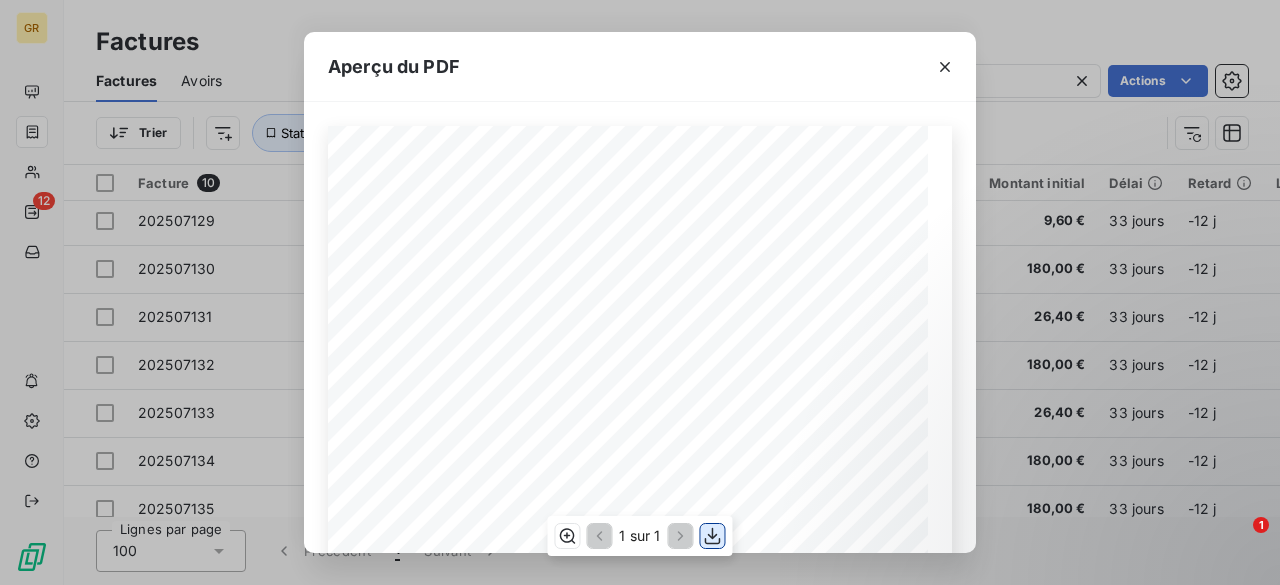 click 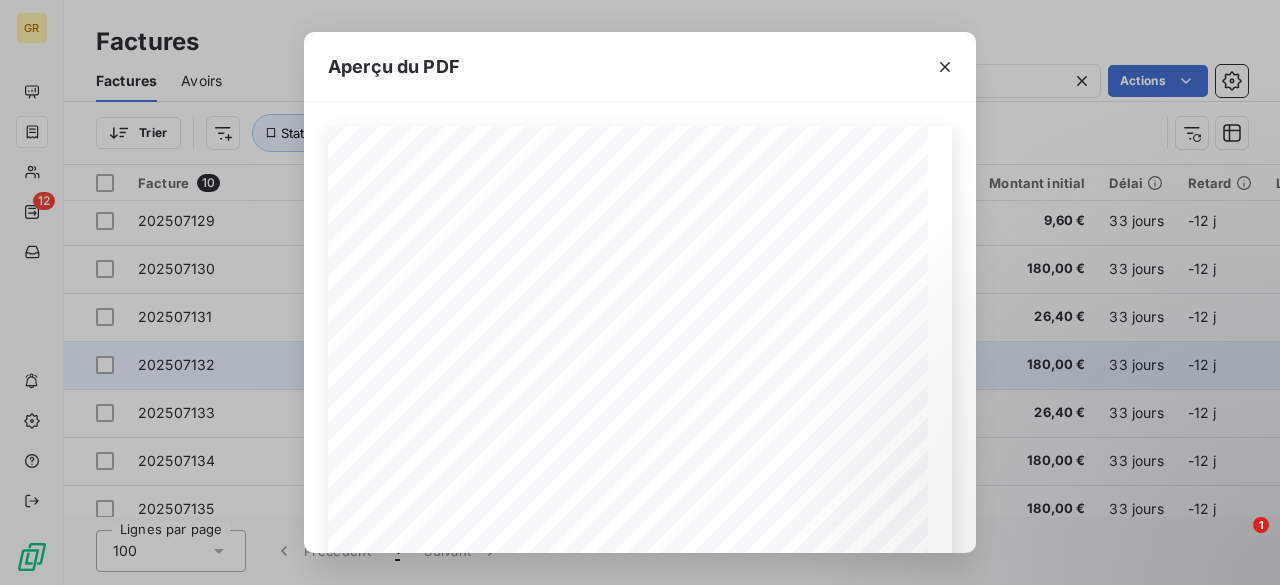 click on "Aperçu du PDF Référence interne Numéro de Date de   Numéro de commande   Référence externe [POSTAL_CODE] [CITY] [STREET_NAME] Client livré : Société :   INTERSPORT [CITY] [DATE]   [ORDER_NUMBER]   [INTERNAL_REF]   [EXTERNAL_REF] Hubency [NUMBER] [STREET] [POSTAL_CODE] [CITY] Facture A communiquer par retour N° de TVA : Greenwishes [NUMBER] [STREET] [POSTAL_CODE] [CITY] [EMAIL] Référence   Qté   P.U. HT Désignation   Montant HT Détail de   Abonnement pour la période du   au [DATE]   [DATE] [QUANTITY]   [PRODUCT_CODE]   Collecte Valorisable Bac 240L   [PRICE] [PRICE] collecte le [DATE] Tout retard de règlement donnera lieu de plein droit et sans qu'aucune mise en demeure ne soit nécessaire au paiement de pénalités de retard sur la base du taux de la BCE majoré de 10 (dix) points et au paiement d'une indemnité pour frais de recouvrement d'un montant de 40 € Total HT Total TTC Acompte Conditions de paiement : le [DATE] Page   1 TVA   20%     26,40 EUR" at bounding box center (640, 292) 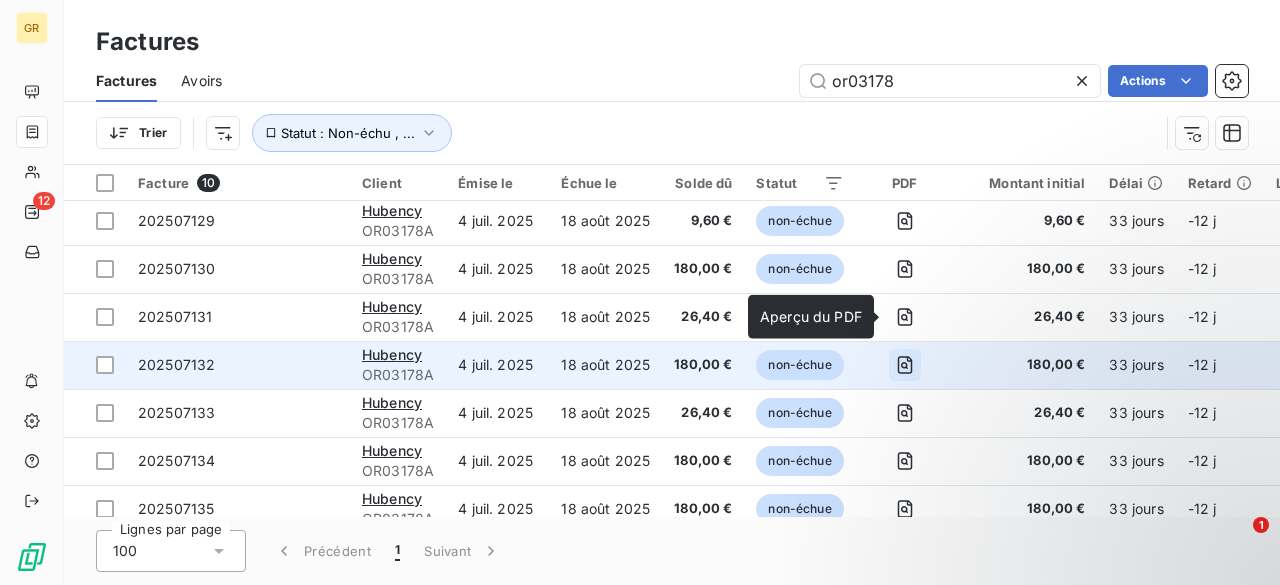 click at bounding box center (905, 365) 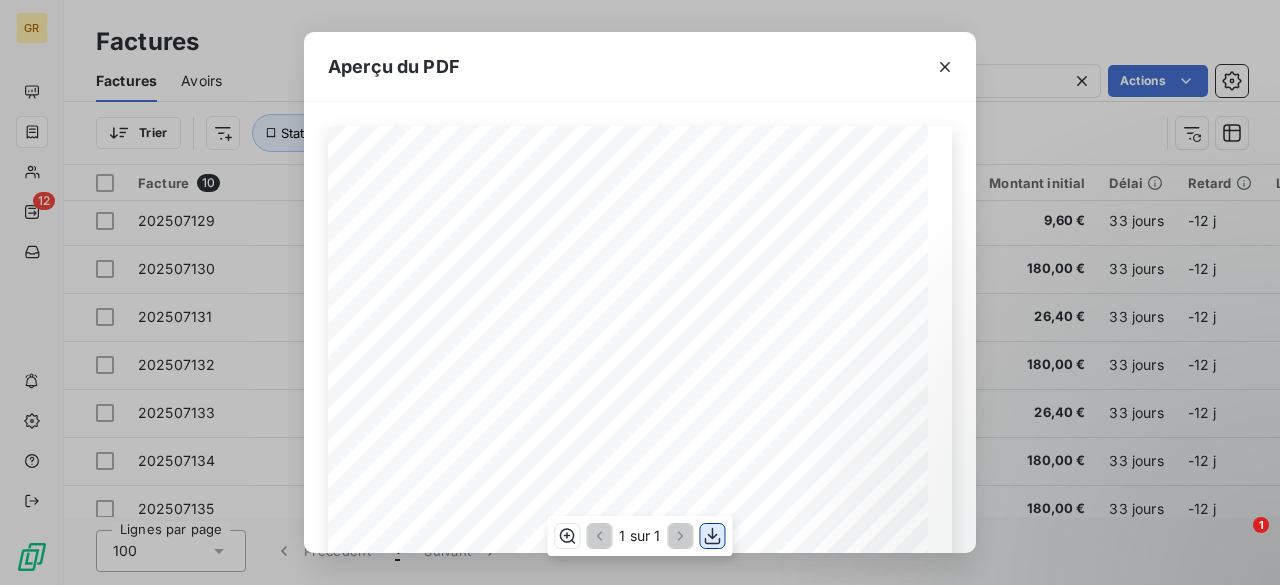 click 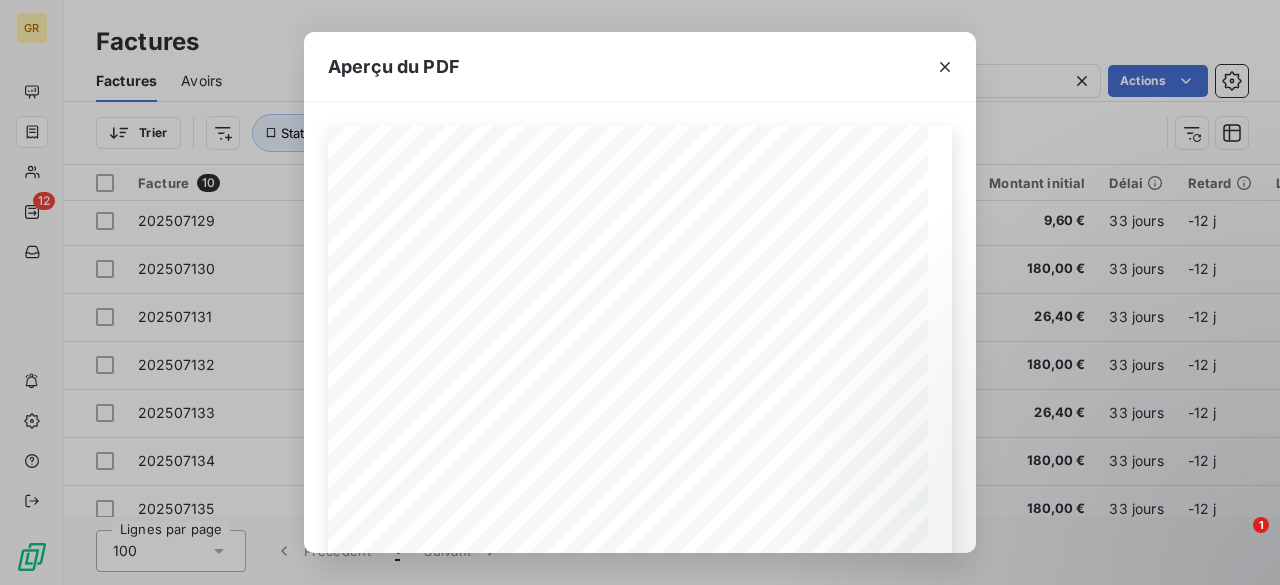 click on "Aperçu du PDF Référence interne Numéro de Date de   Numéro de commande   Référence externe [POSTAL_CODE] [CITY] [STREET_NAME] Client livré : Société :   INTERSPORT [CITY] [DATE]   [ORDER_NUMBER]   [INTERNAL_REF]   [EXTERNAL_REF] Hubency [NUMBER] [STREET] [POSTAL_CODE] [CITY] Facture A communiquer par retour N° de TVA : Greenwishes [NUMBER] [STREET] [POSTAL_CODE] [CITY] [EMAIL] Référence   Qté   P.U. HT Désignation   Montant HT Détail de   Abonnement pour la période du   au [DATE]   [DATE] [QUANTITY]   [PRODUCT_CODE]   Collecte Valorisable Roll   [PRICE] [PRICE] collecte le [DATE] Tout retard de règlement donnera lieu de plein droit et sans qu'aucune mise en demeure ne soit nécessaire au paiement de pénalités de retard sur la base du taux de la BCE majoré de 10 (dix) points et au paiement d'une indemnité pour frais de recouvrement d'un montant de 40 € Total HT Total TTC Acompte Conditions de paiement : le [DATE] Page   1 TVA   20%   Net à payer" at bounding box center (640, 292) 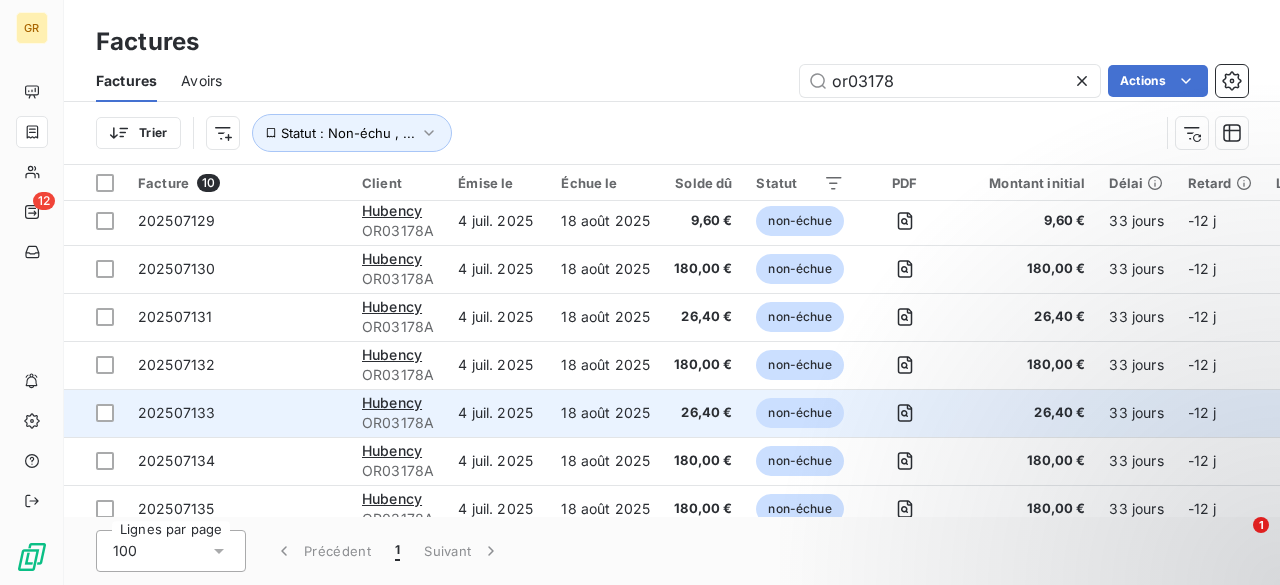 scroll, scrollTop: 172, scrollLeft: 0, axis: vertical 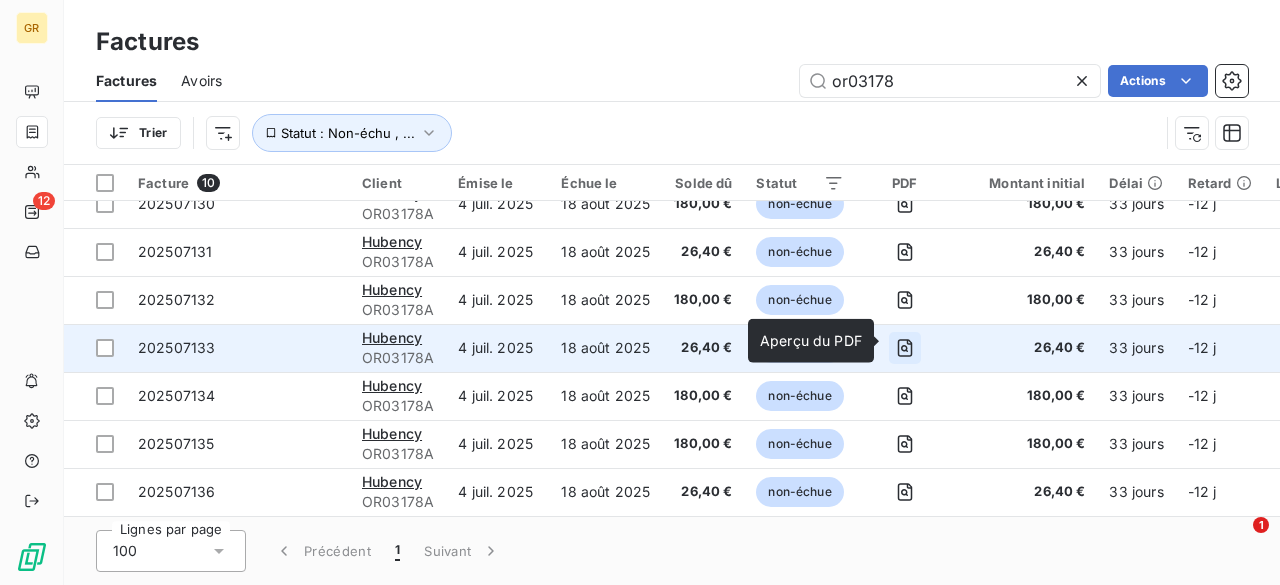 click 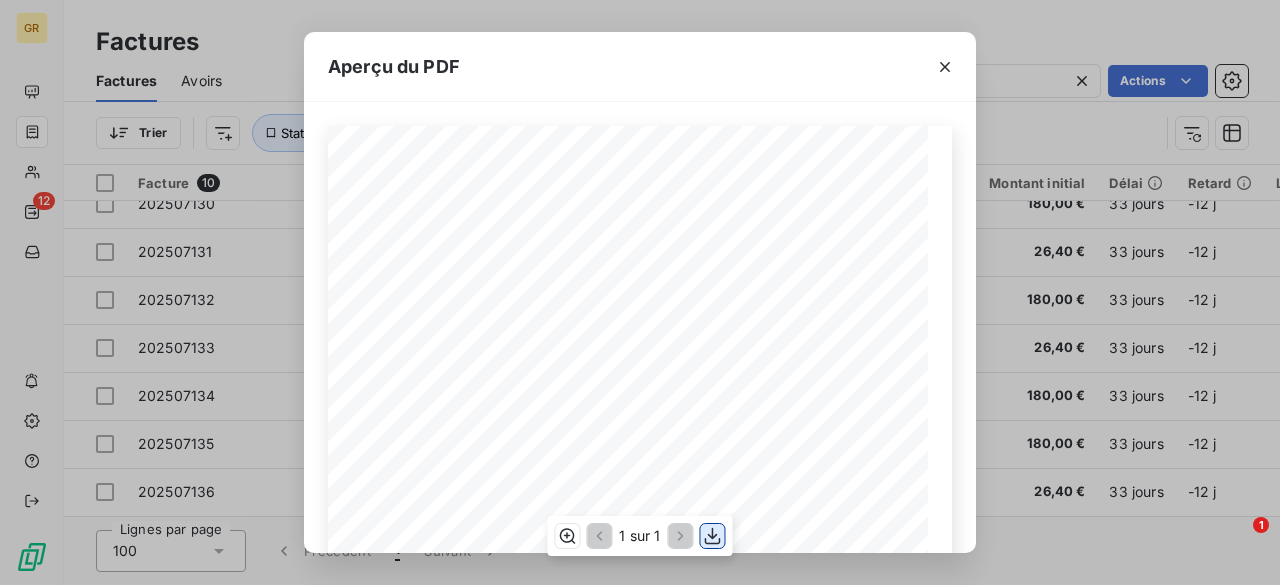click 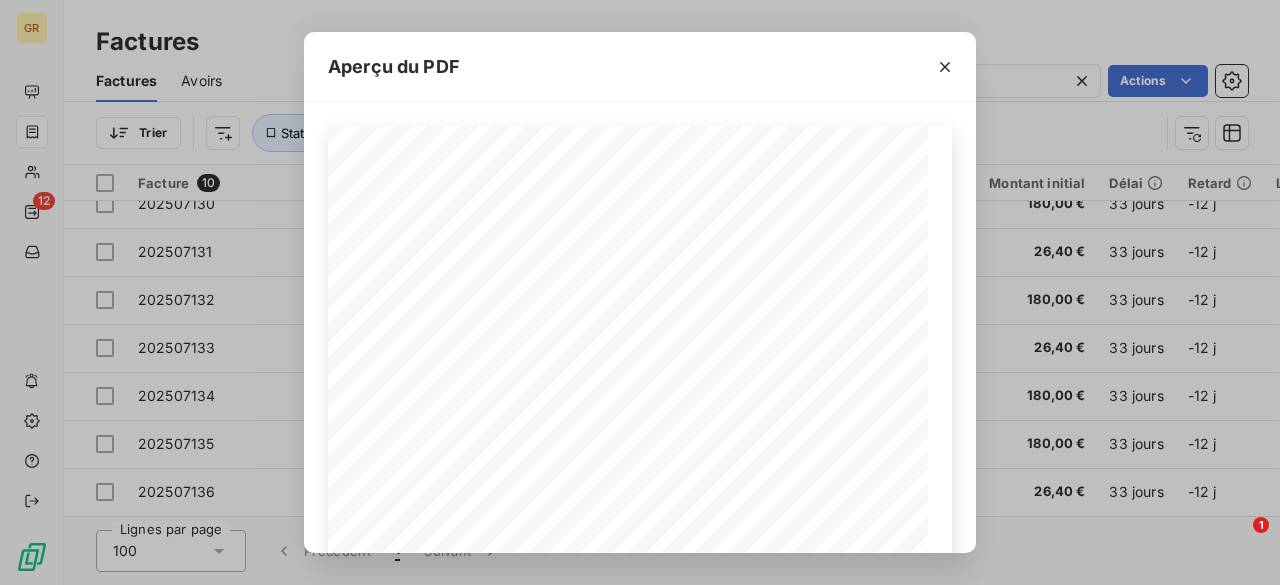 click on "Aperçu du PDF Référence interne Numéro de Date de   Numéro de commande   Référence externe [POSTAL_CODE] [CITY] [STREET_NAME] Client livré : Société :   INTERSPORT [CITY] [DATE]   [ORDER_NUMBER]   [INTERNAL_REF]   [EXTERNAL_REF] Hubency [NUMBER] [STREET] [POSTAL_CODE] [CITY] Facture A communiquer par retour N° de TVA : Greenwishes [NUMBER] [STREET] [POSTAL_CODE] [CITY] [EMAIL] Référence   Qté   P.U. HT Désignation   Montant HT Détail de   Abonnement pour la période du   au [DATE]   [DATE] [QUANTITY]   [PRODUCT_CODE]   Collecte Valorisable Bac 240L   [PRICE] [PRICE] collecte le [DATE] Tout retard de règlement donnera lieu de plein droit et sans qu'aucune mise en demeure ne soit nécessaire au paiement de pénalités de retard sur la base du taux de la BCE majoré de 10 (dix) points et au paiement d'une indemnité pour frais de recouvrement d'un montant de 40 € Total HT Total TTC Acompte Conditions de paiement : le [DATE] Page   1 TVA   20%     26,40" at bounding box center (640, 292) 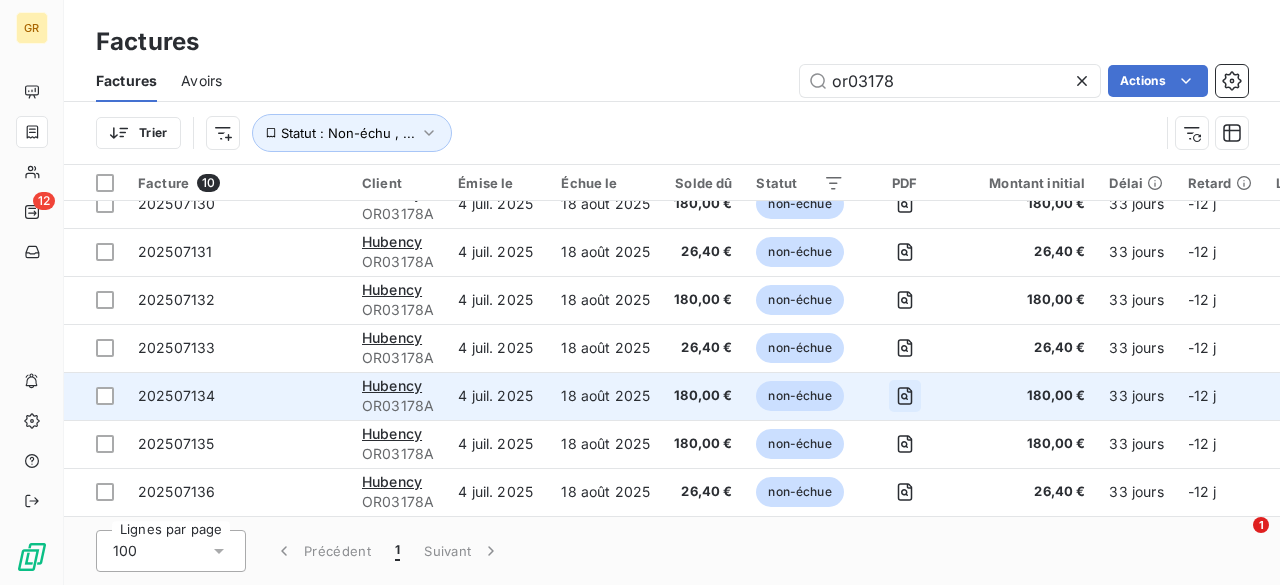 click 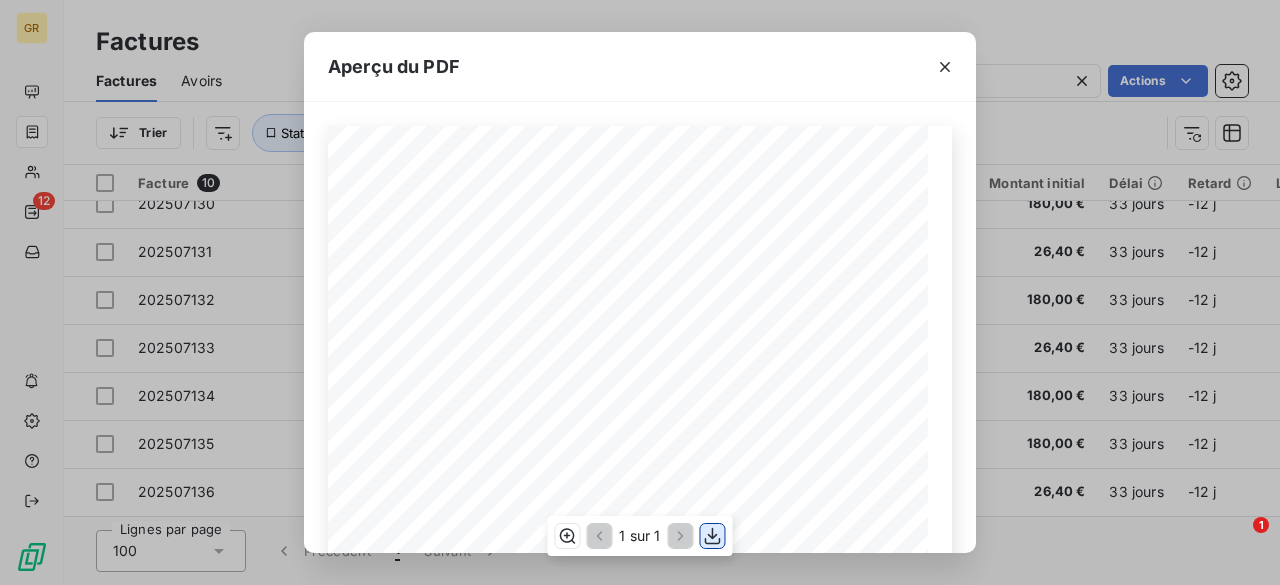 click 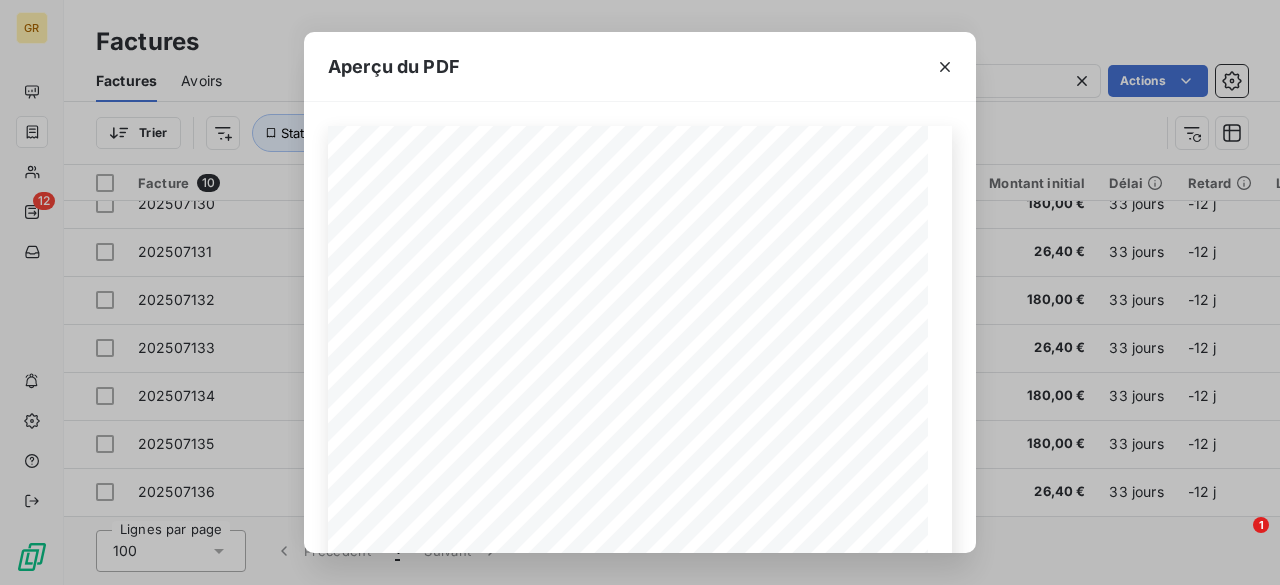 click on "Aperçu du PDF Référence interne Numéro de Date de   Numéro de commande   Référence externe [POSTAL_CODE] [CITY] [STREET_NAME] Client livré : Société :   INTERSPORT [CITY] [DATE]   [ORDER_NUMBER]   [INTERNAL_REF]   [EXTERNAL_REF] Hubency [NUMBER] [STREET] [POSTAL_CODE] [CITY] Facture A communiquer par retour N° de TVA : Greenwishes [NUMBER] [STREET] [POSTAL_CODE] [CITY] [EMAIL] Référence   Qté   P.U. HT Désignation   Montant HT Détail de   Abonnement pour la période du   au [DATE]   [DATE] [QUANTITY]   [PRODUCT_CODE]   Collecte Valorisable Roll   [PRICE] [PRICE] collecte le [DATE] Tout retard de règlement donnera lieu de plein droit et sans qu'aucune mise en demeure ne soit nécessaire au paiement de pénalités de retard sur la base du taux de la BCE majoré de 10 (dix) points et au paiement d'une indemnité pour frais de recouvrement d'un montant de 40 € Total HT Total TTC Acompte Conditions de paiement : le [DATE] Page   1 TVA   20%   Net à payer" at bounding box center (640, 292) 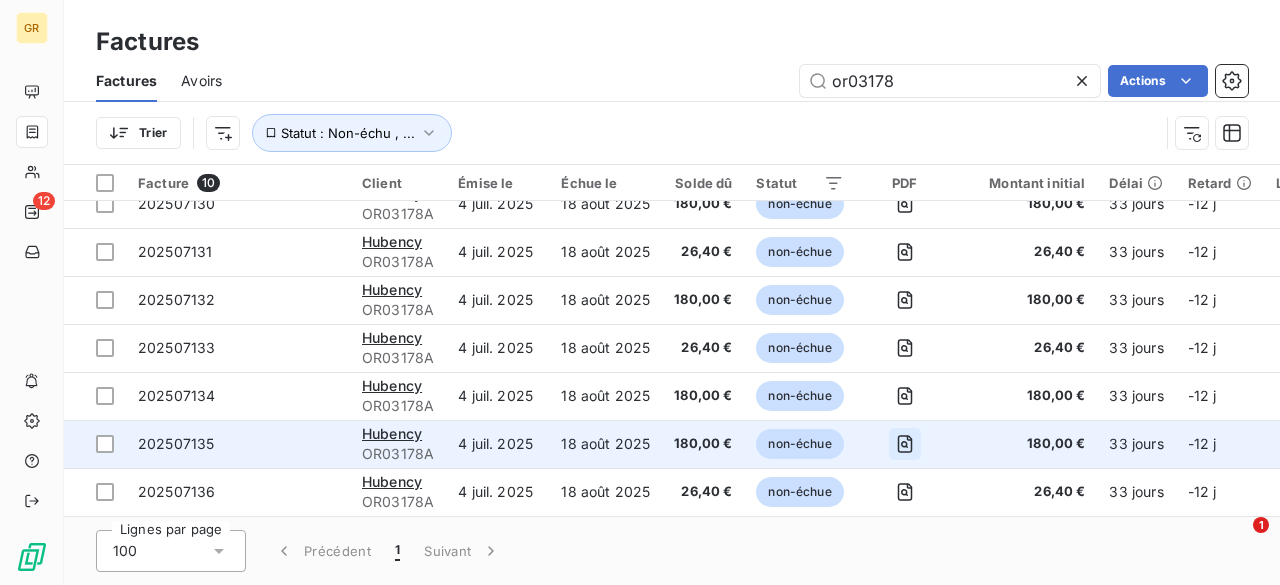 click 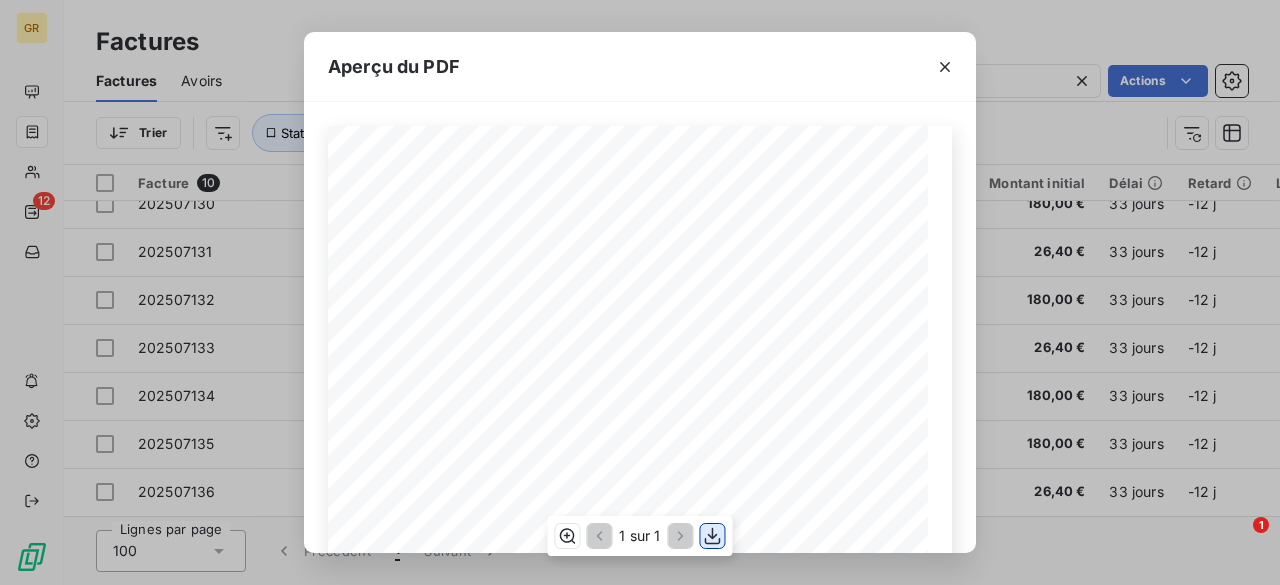 click 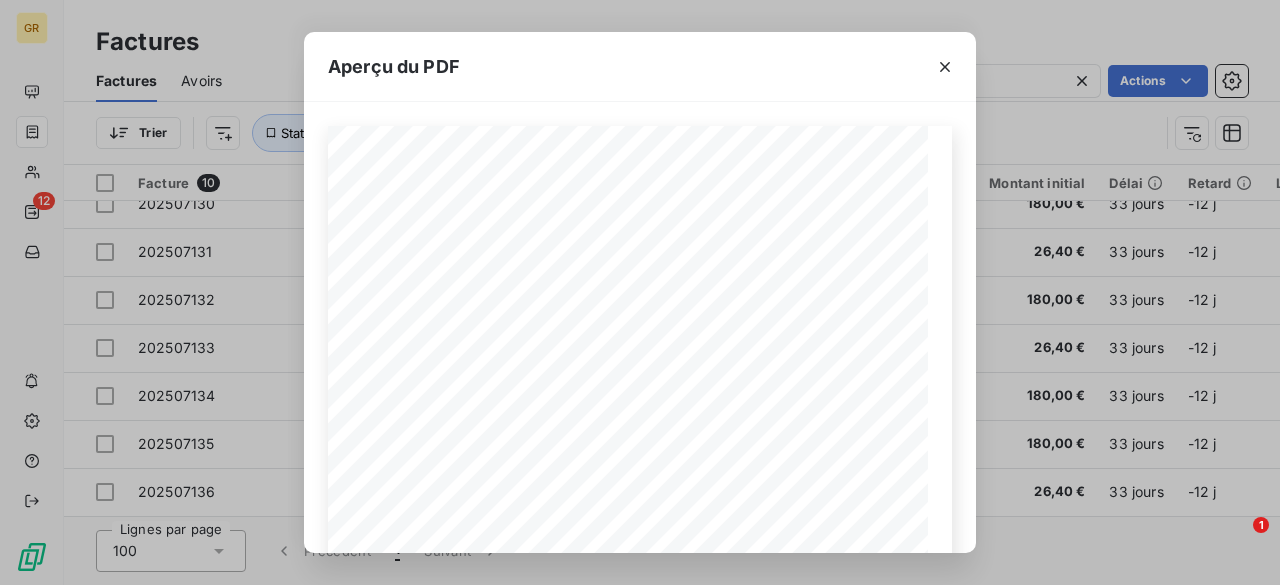 click on "Aperçu du PDF Référence interne Numéro de Date de   Numéro de commande   Référence externe [POSTAL_CODE] [CITY] [STREET_NAME] Client livré : Société :   INTERSPORT [CITY] [DATE]   [ORDER_NUMBER]   [INTERNAL_REF]   [EXTERNAL_REF] Hubency [NUMBER] [STREET] [POSTAL_CODE] [CITY] Facture A communiquer par retour N° de TVA : Greenwishes [NUMBER] [STREET] [POSTAL_CODE] [CITY] [EMAIL] Référence   Qté   P.U. HT Désignation   Montant HT Détail de   Abonnement pour la période du   au [DATE]   [DATE] [QUANTITY]   [PRODUCT_CODE]   Collecte Valorisable Roll   [PRICE] [PRICE] Livraison matériel le [DATE] Tout retard de règlement donnera lieu de plein droit et sans qu'aucune mise en demeure ne soit nécessaire au paiement de pénalités de retard sur la base du taux de la BCE majoré de 10 (dix) points et au paiement d'une indemnité pour frais de recouvrement d'un montant de 40 € Total HT Total TTC Acompte Conditions de paiement : le [DATE] Page   1 TVA   20%" at bounding box center (640, 292) 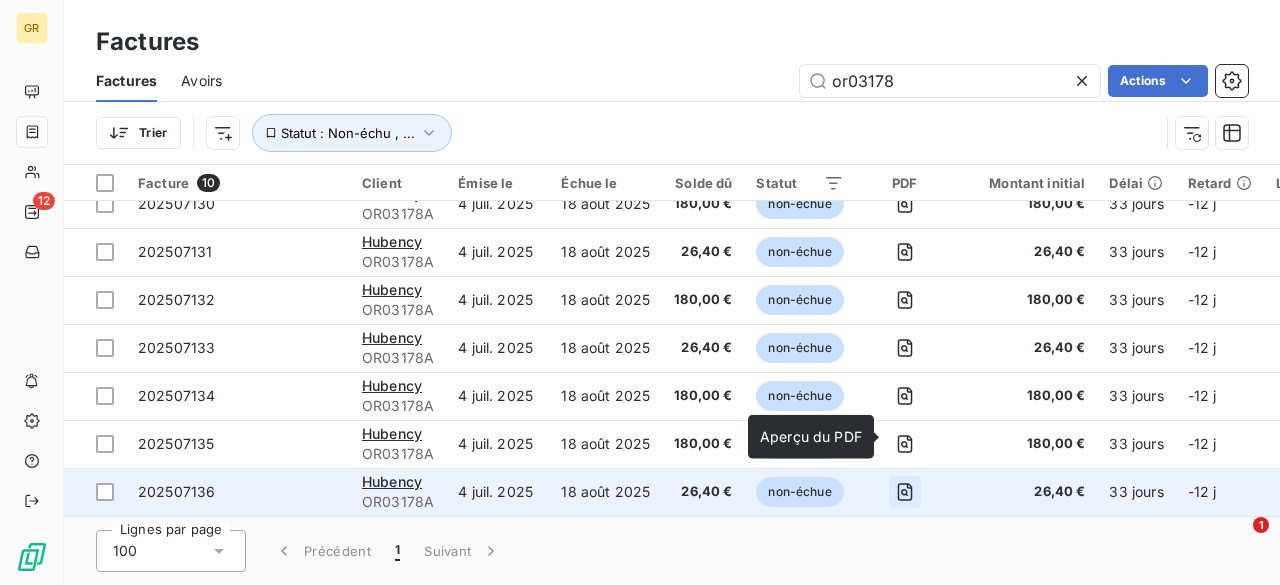 click 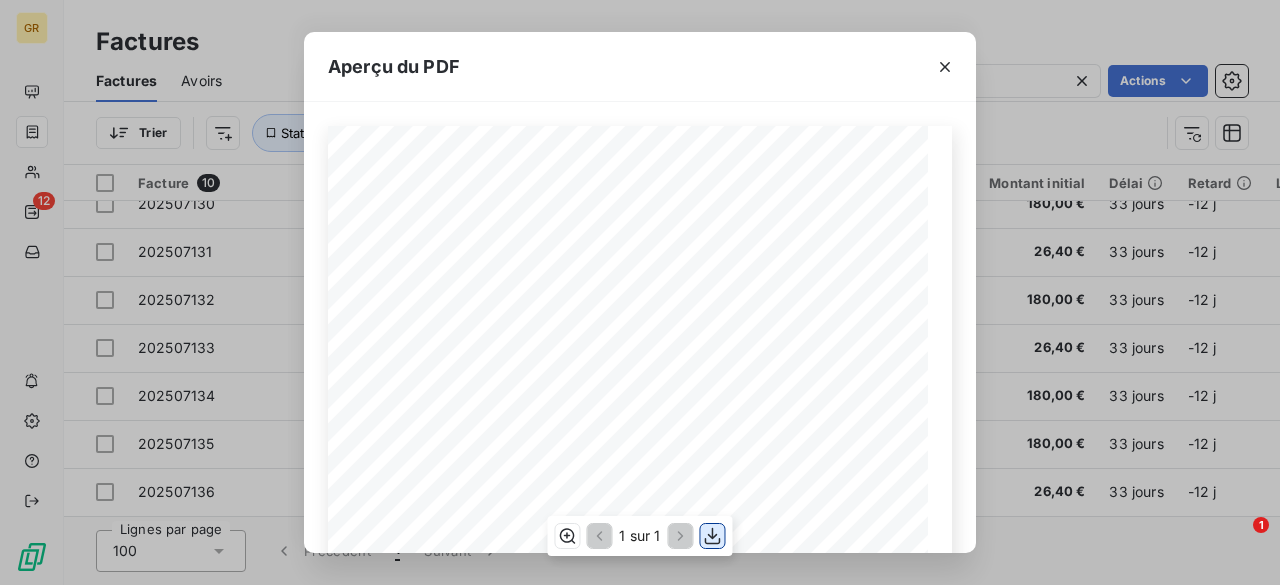 click 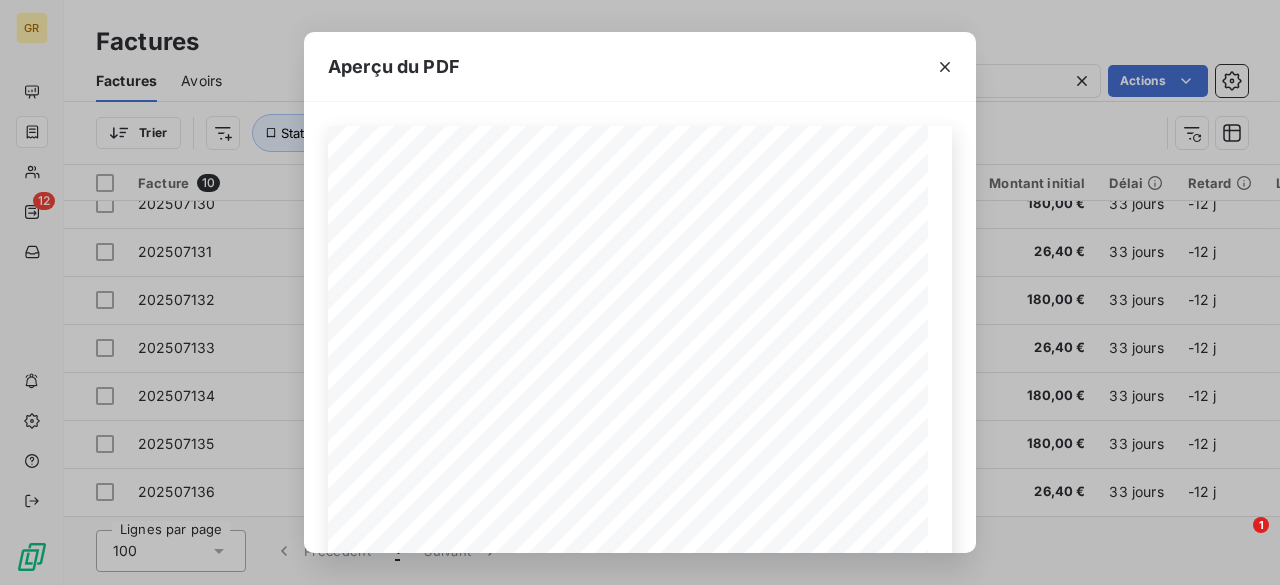 click on "Aperçu du PDF Référence interne Numéro de Date de   Numéro de commande   Référence externe [POSTAL_CODE] [CITY] [STREET_NAME] Client livré : Société :   INTERSPORT [CITY] [DATE]   [ORDER_NUMBER]   [INTERNAL_REF]   [EXTERNAL_REF] Hubency [NUMBER] [STREET] [POSTAL_CODE] [CITY] Facture A communiquer par retour N° de TVA : Greenwishes [NUMBER] [STREET] [POSTAL_CODE] [CITY] [EMAIL] Référence   Qté   P.U. HT Désignation   Montant HT Détail de   Abonnement pour la période du   au [DATE]   [DATE] [QUANTITY]   [PRODUCT_CODE]   Collecte Valorisable Bac 240L   [PRICE] [PRICE] Livraison matériel [DATE] Tout retard de règlement donnera lieu de plein droit et sans qu'aucune mise en demeure ne soit nécessaire au paiement de pénalités de retard sur la base du taux de la BCE majoré de 10 (dix) points et au paiement d'une indemnité pour frais de recouvrement d'un montant de 40 € Total HT Total TTC Acompte Conditions de paiement : le [DATE] Page   1 TVA   20%" at bounding box center [640, 292] 